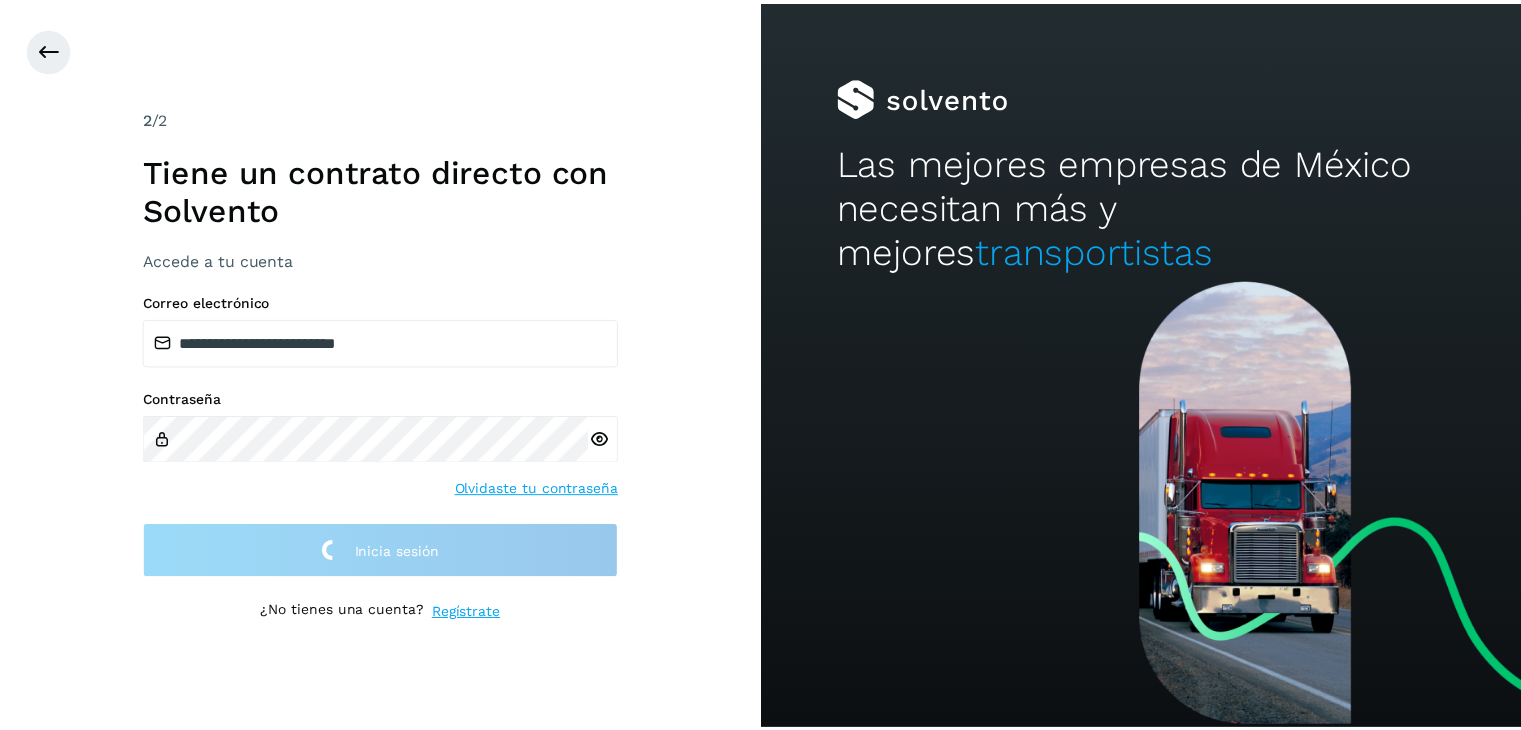 scroll, scrollTop: 0, scrollLeft: 0, axis: both 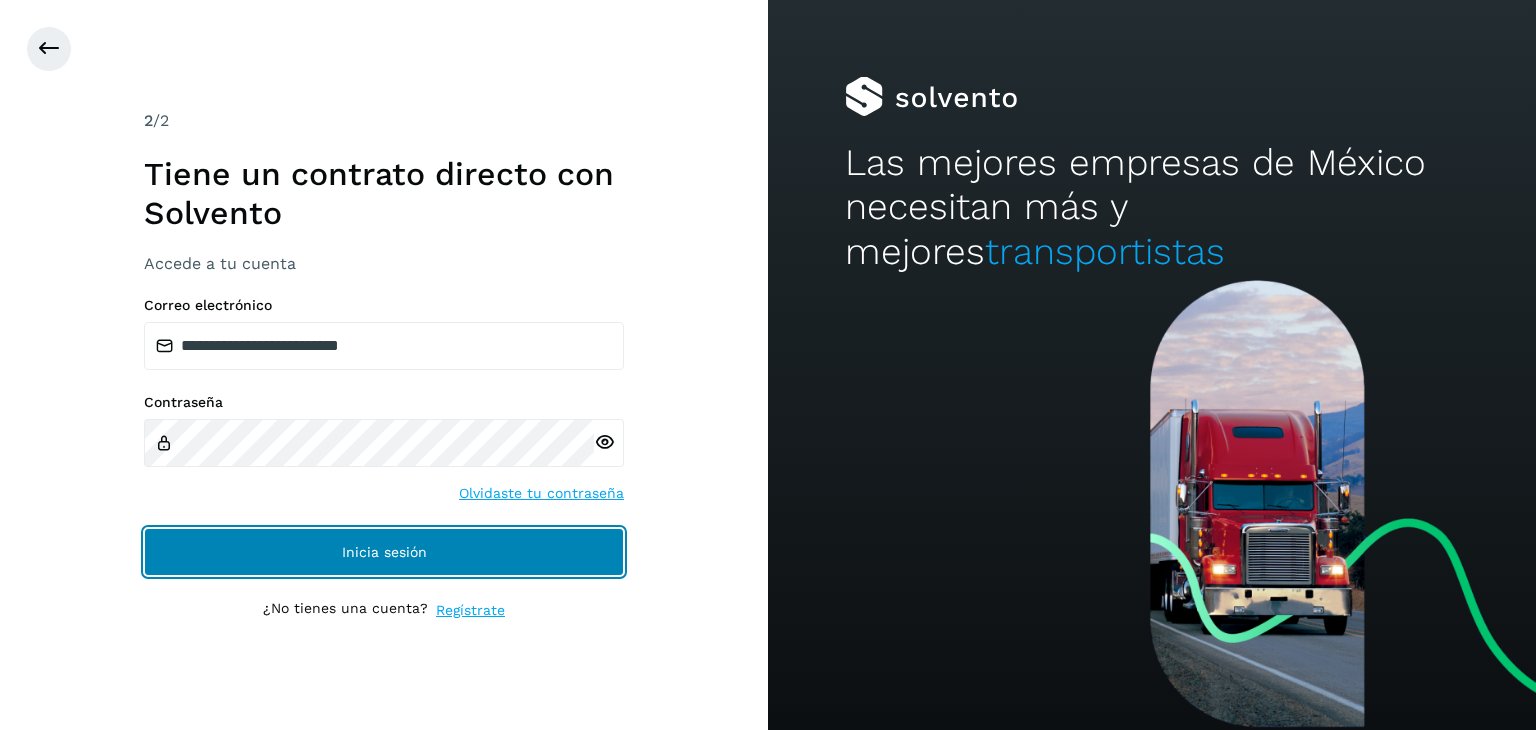click on "Inicia sesión" at bounding box center (384, 552) 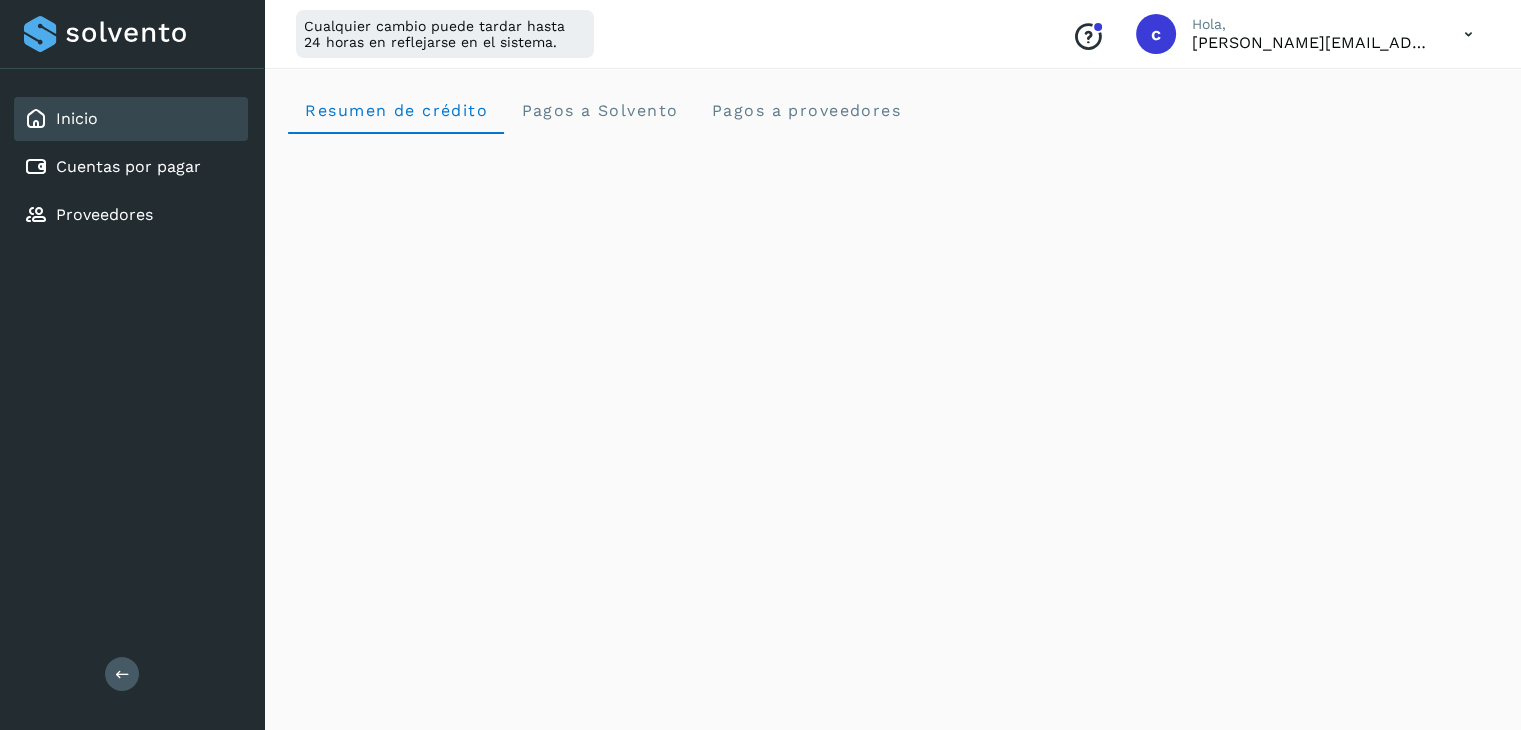 click on "Resumen de crédito Pagos a Solvento Pagos a proveedores" at bounding box center [892, 998] 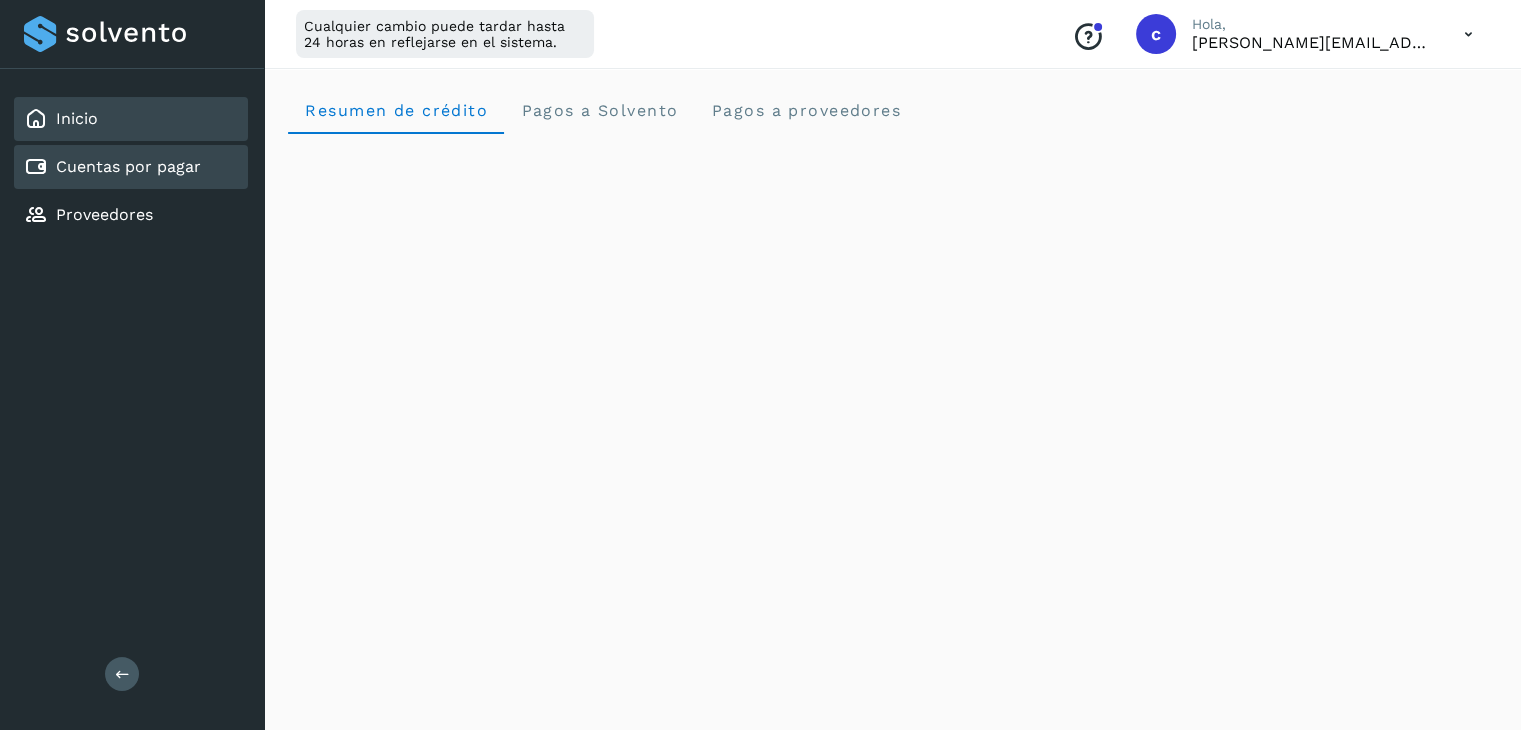 click on "Cuentas por pagar" at bounding box center [128, 166] 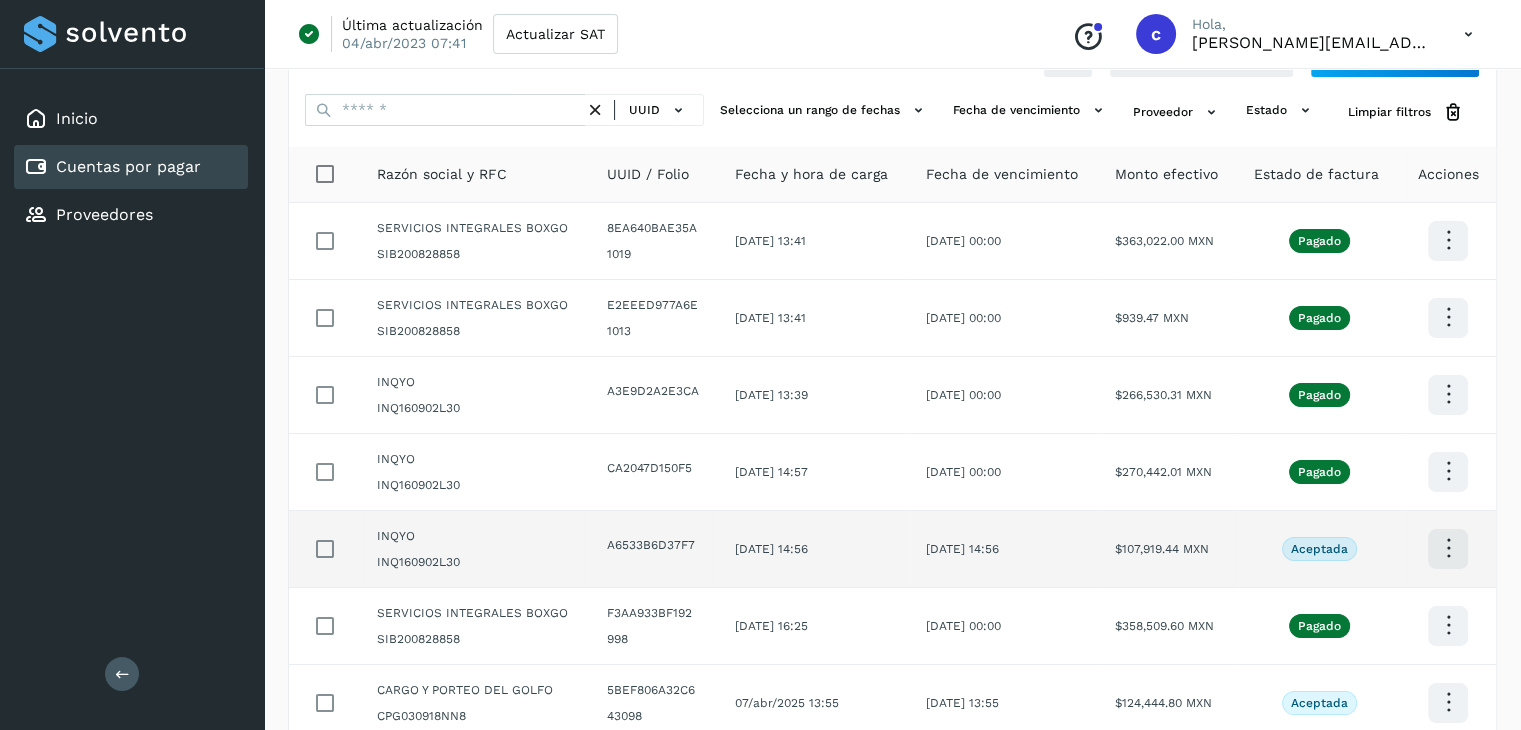 scroll, scrollTop: 0, scrollLeft: 0, axis: both 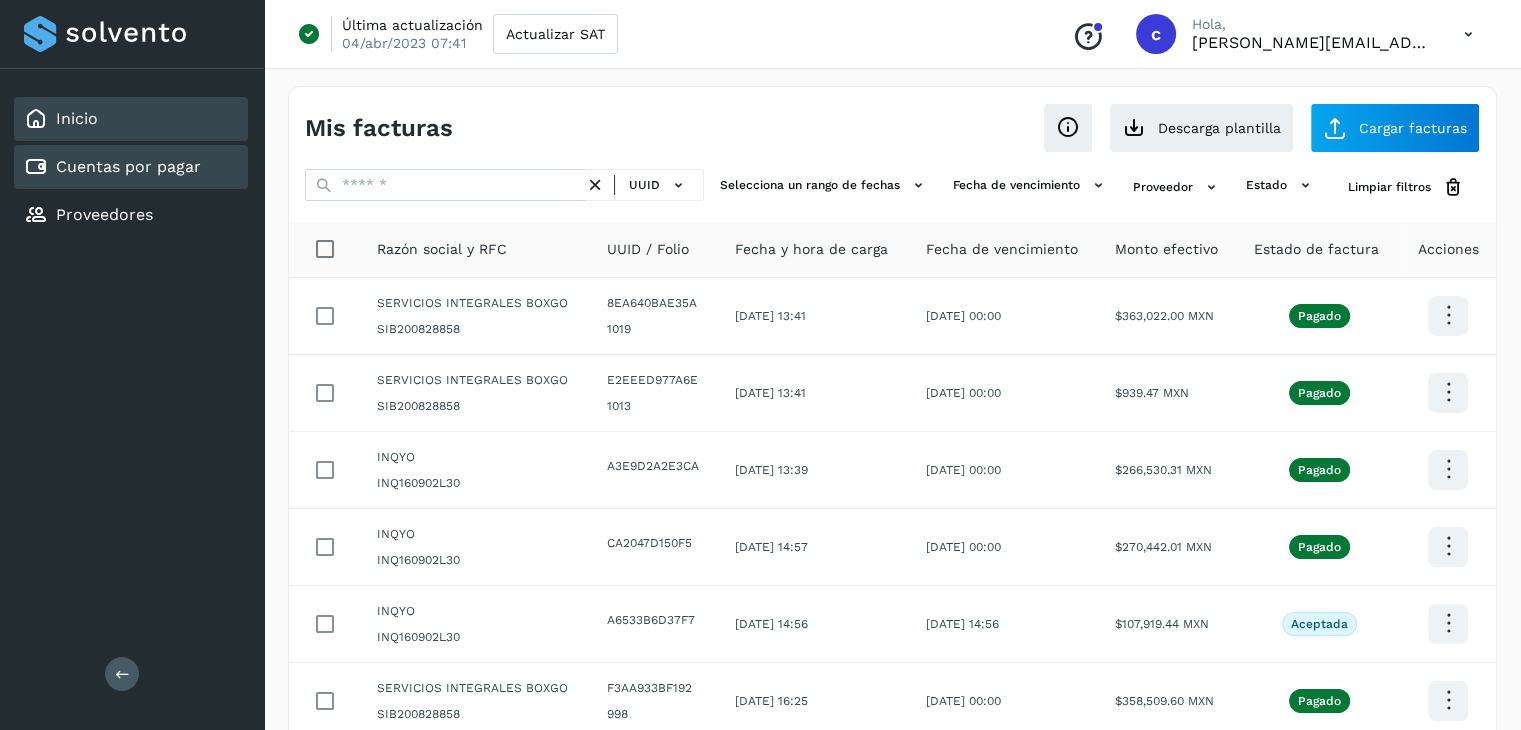 click on "Inicio" at bounding box center [77, 118] 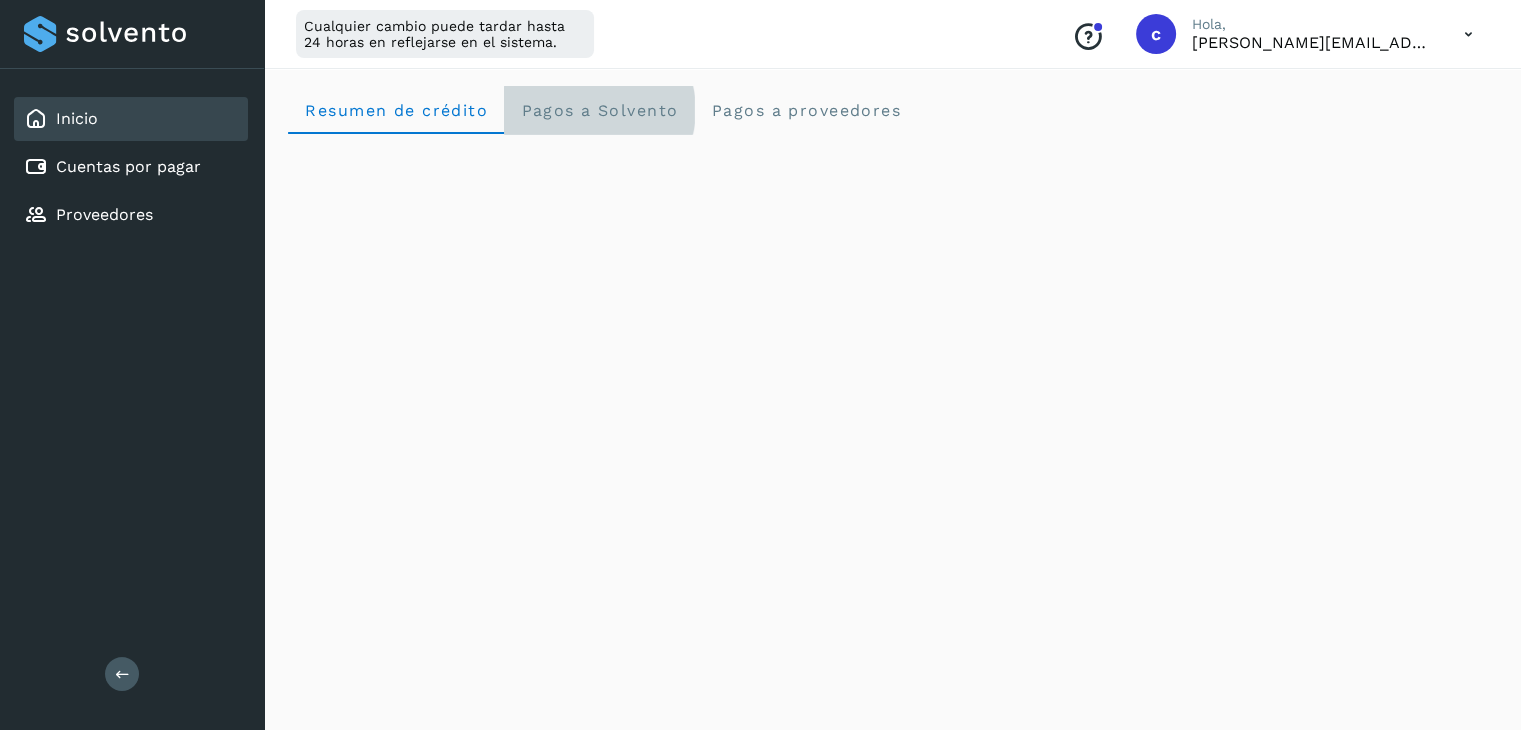 click on "Pagos a Solvento" 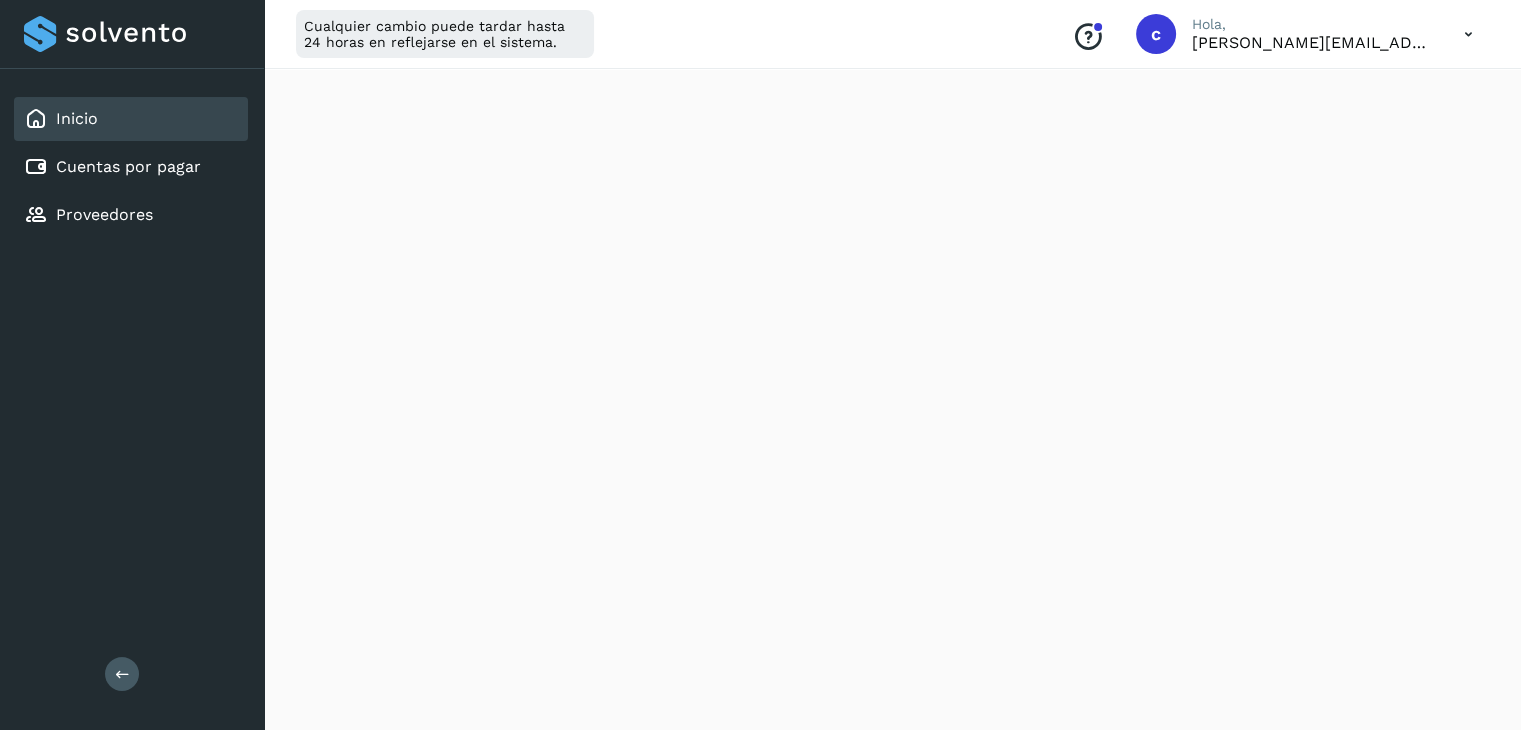 scroll, scrollTop: 0, scrollLeft: 0, axis: both 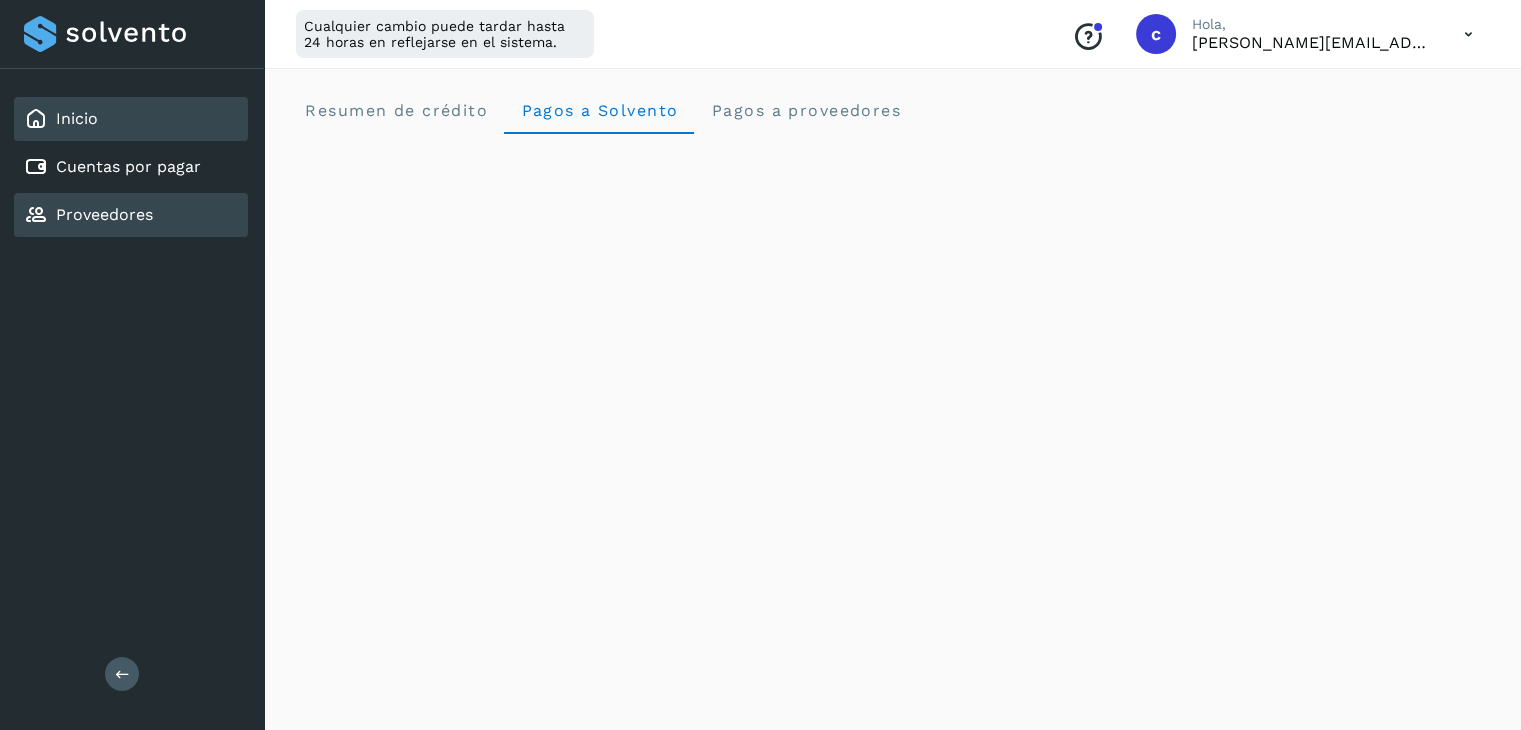 click on "Proveedores" at bounding box center [104, 214] 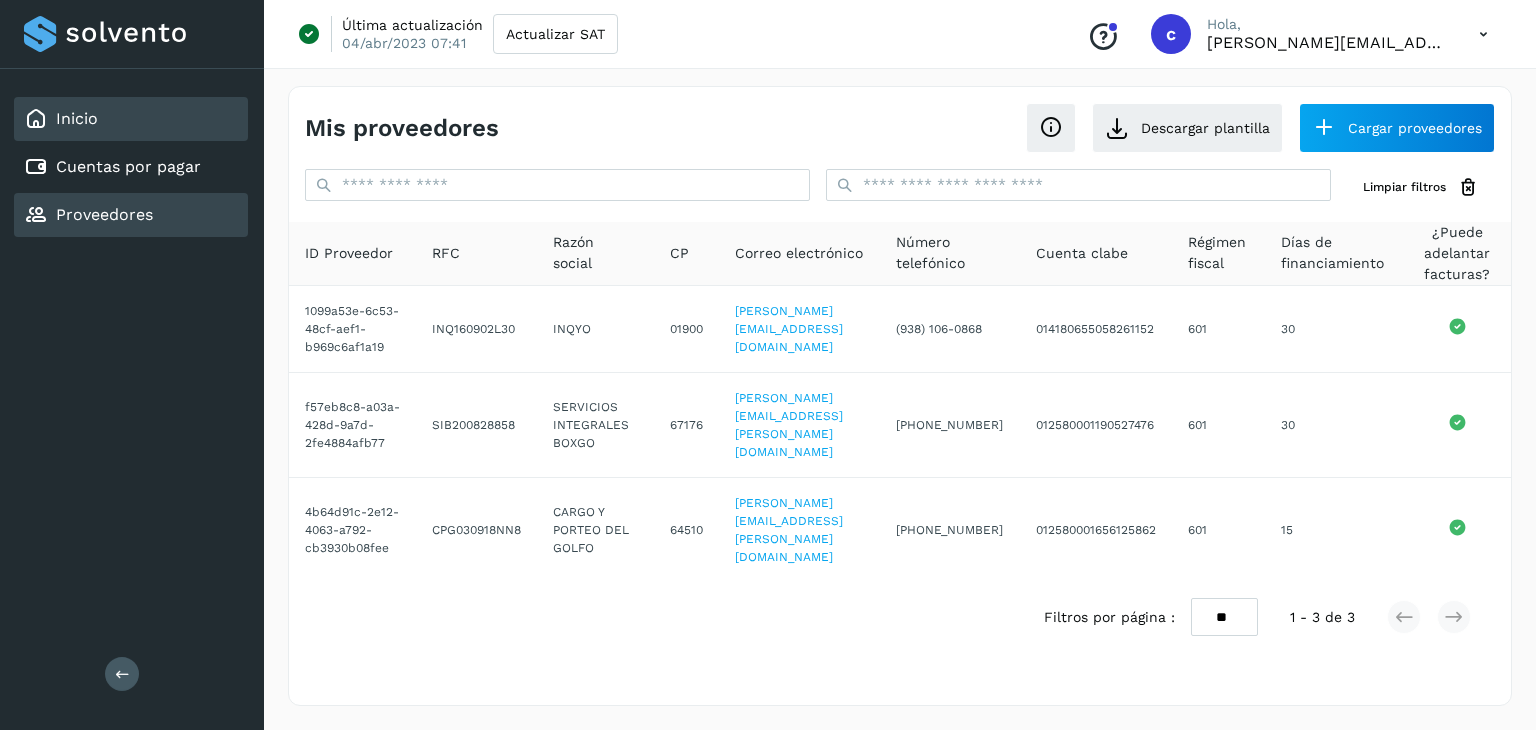 click on "Inicio" 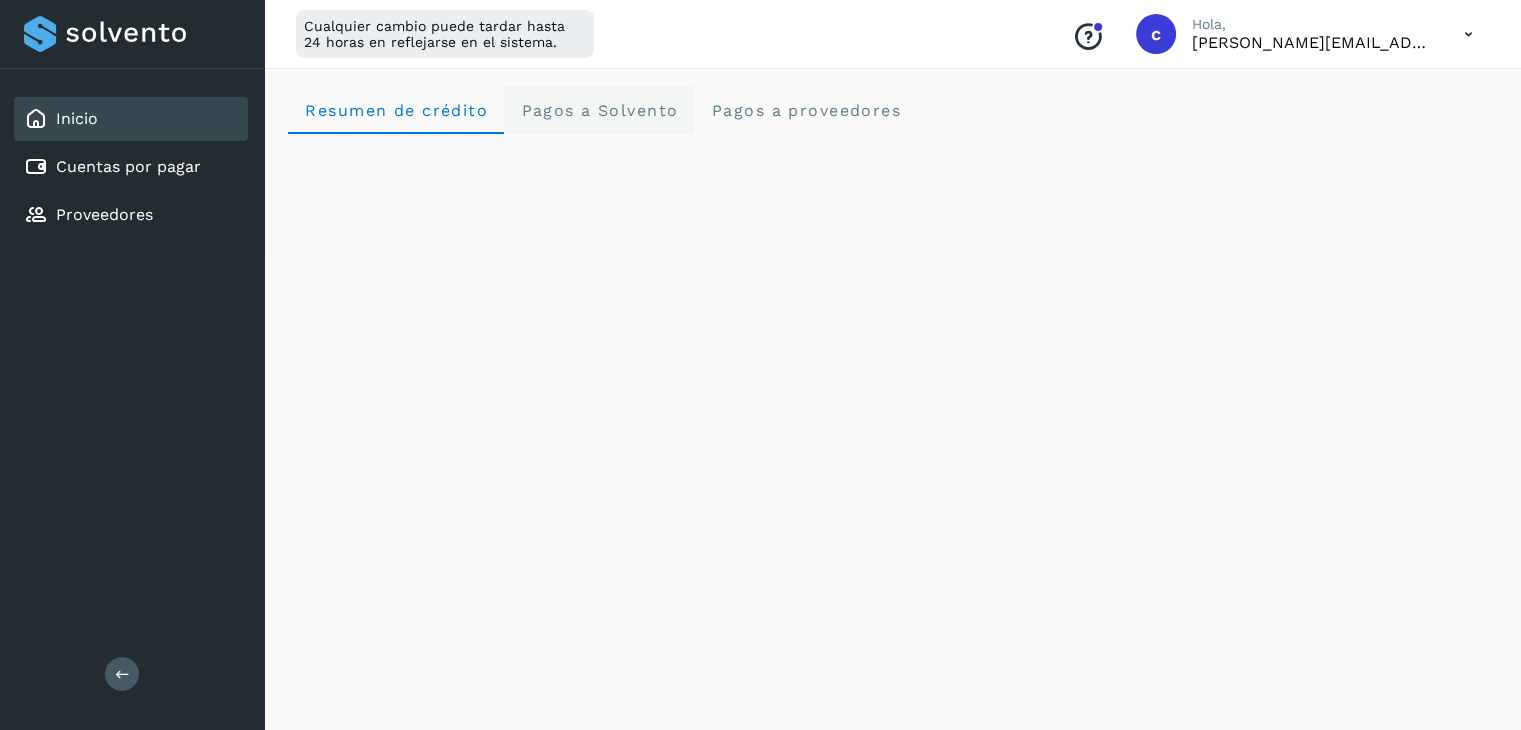 click on "Pagos a Solvento" 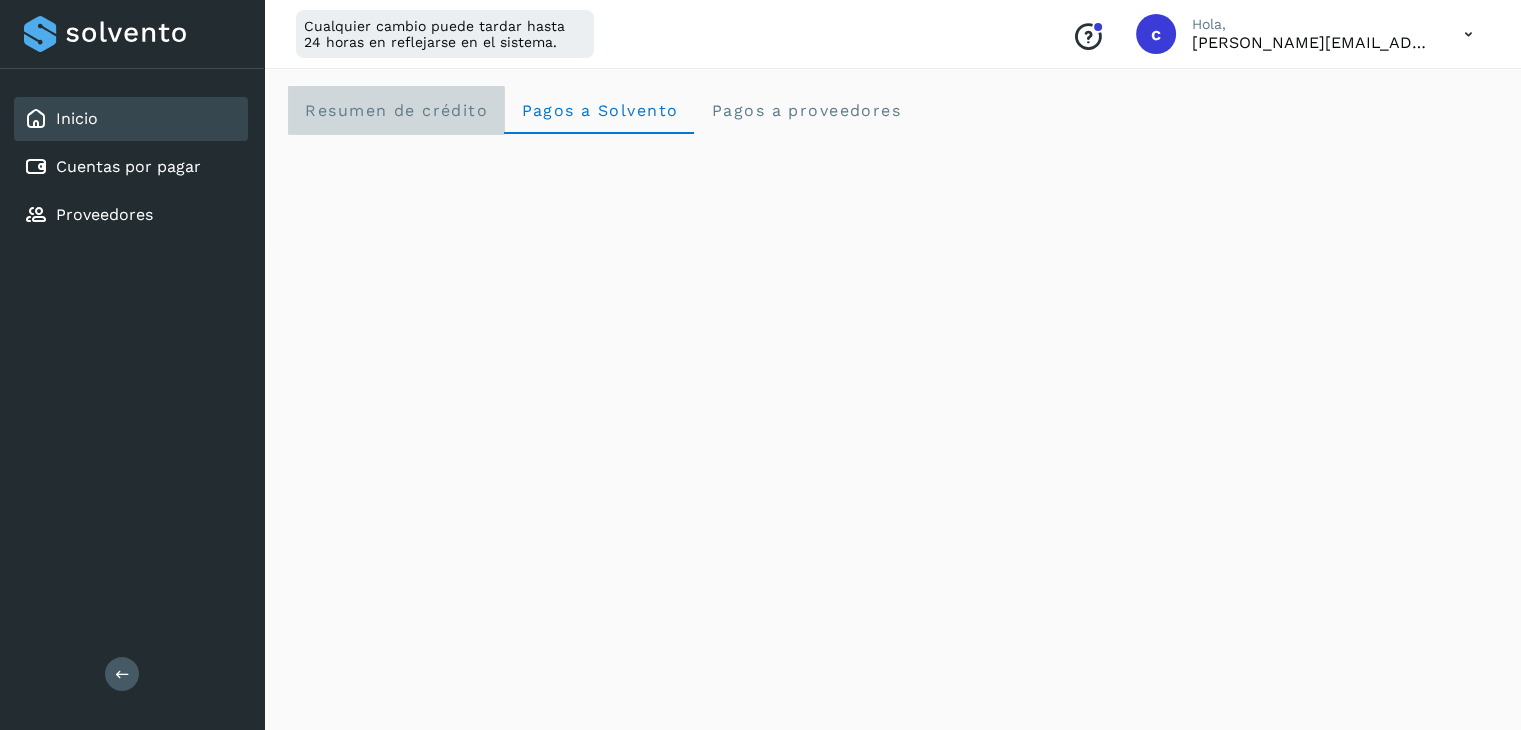 click on "Resumen de crédito" 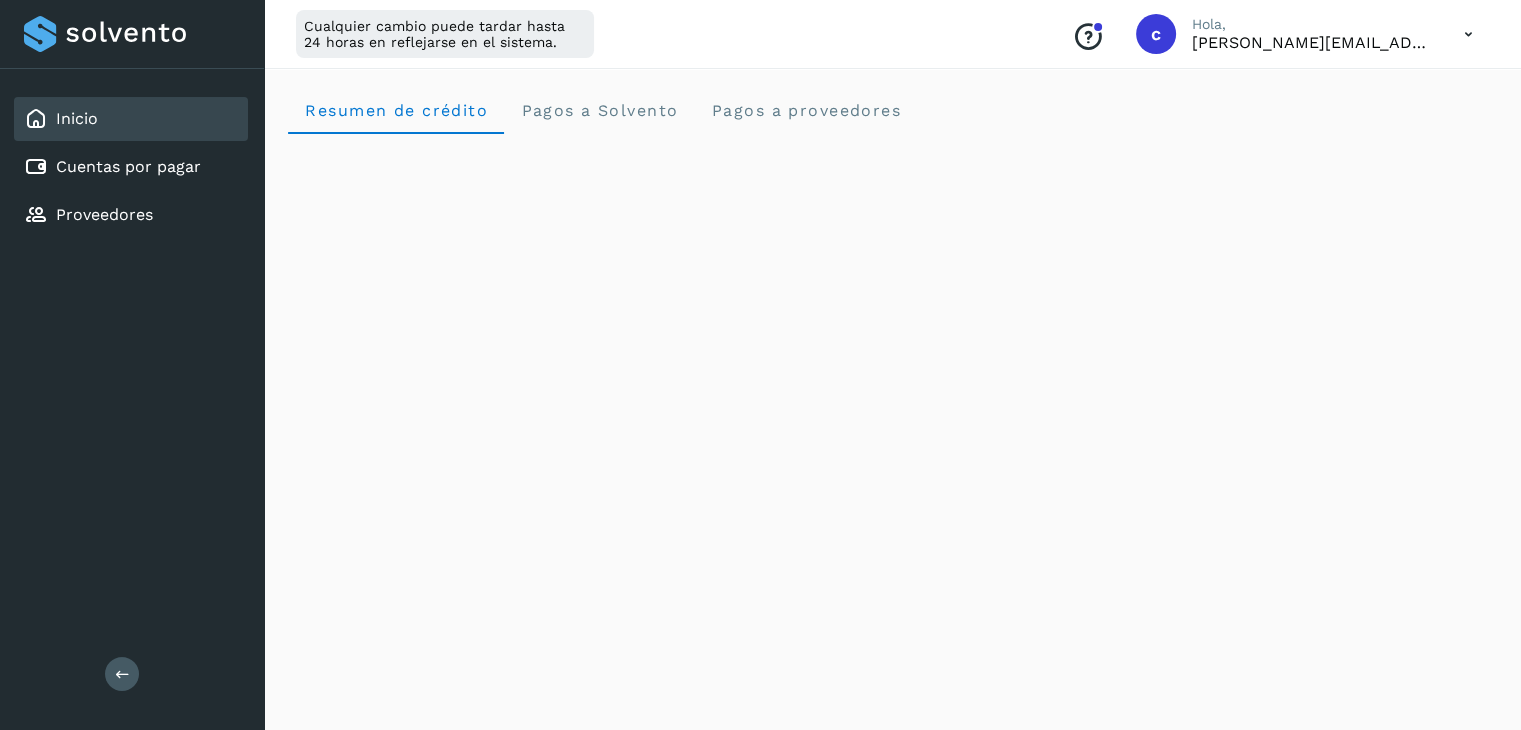 type 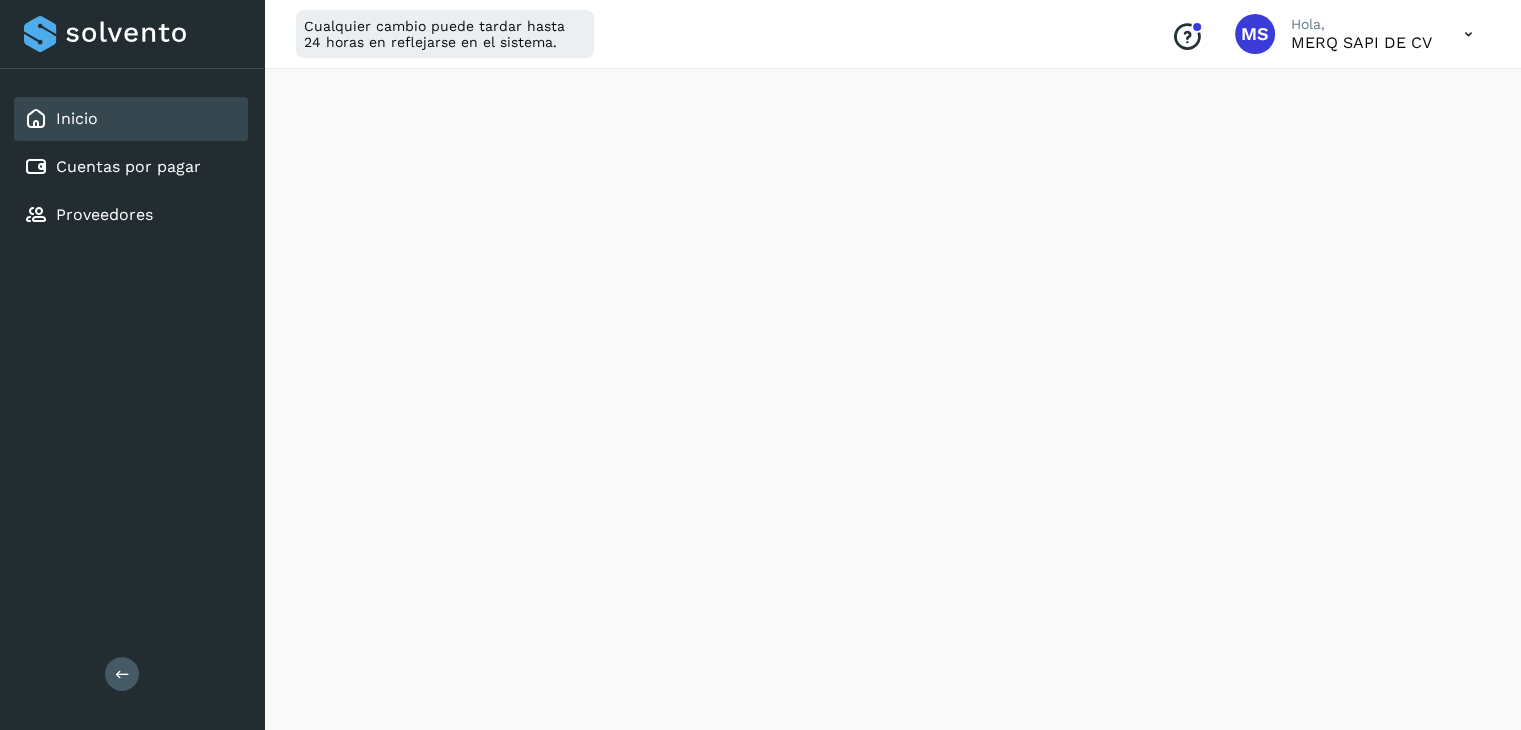 scroll, scrollTop: 0, scrollLeft: 0, axis: both 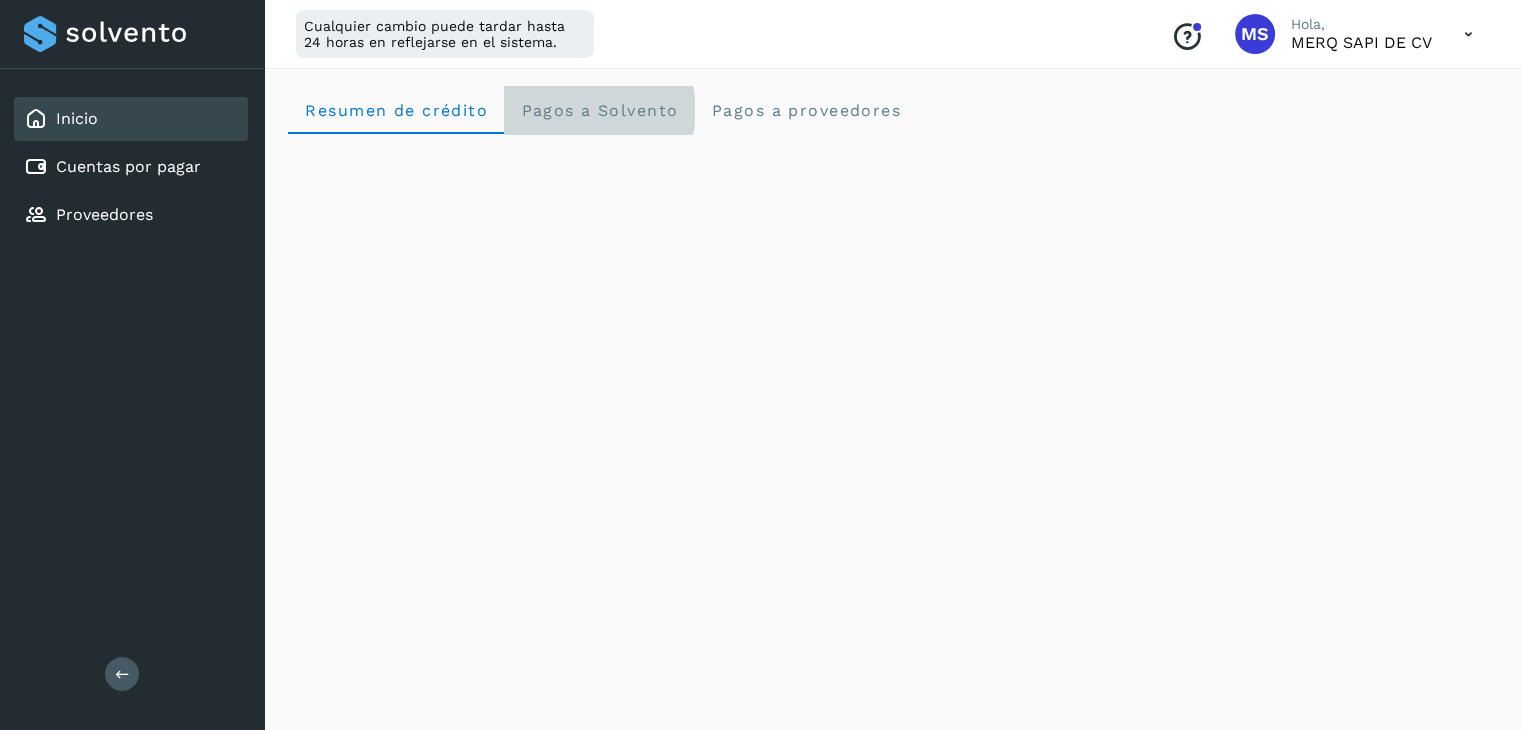 click on "Pagos a Solvento" 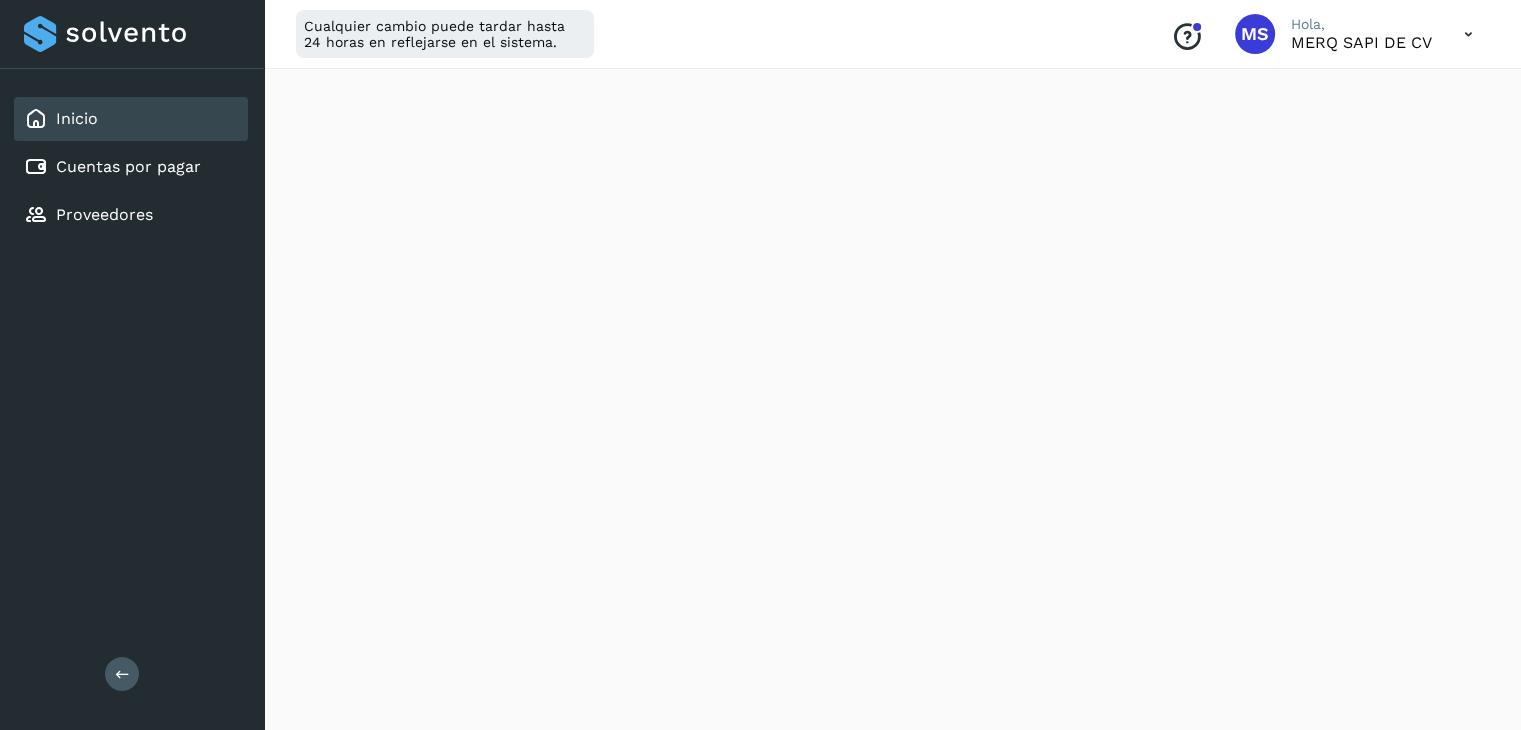 scroll, scrollTop: 0, scrollLeft: 0, axis: both 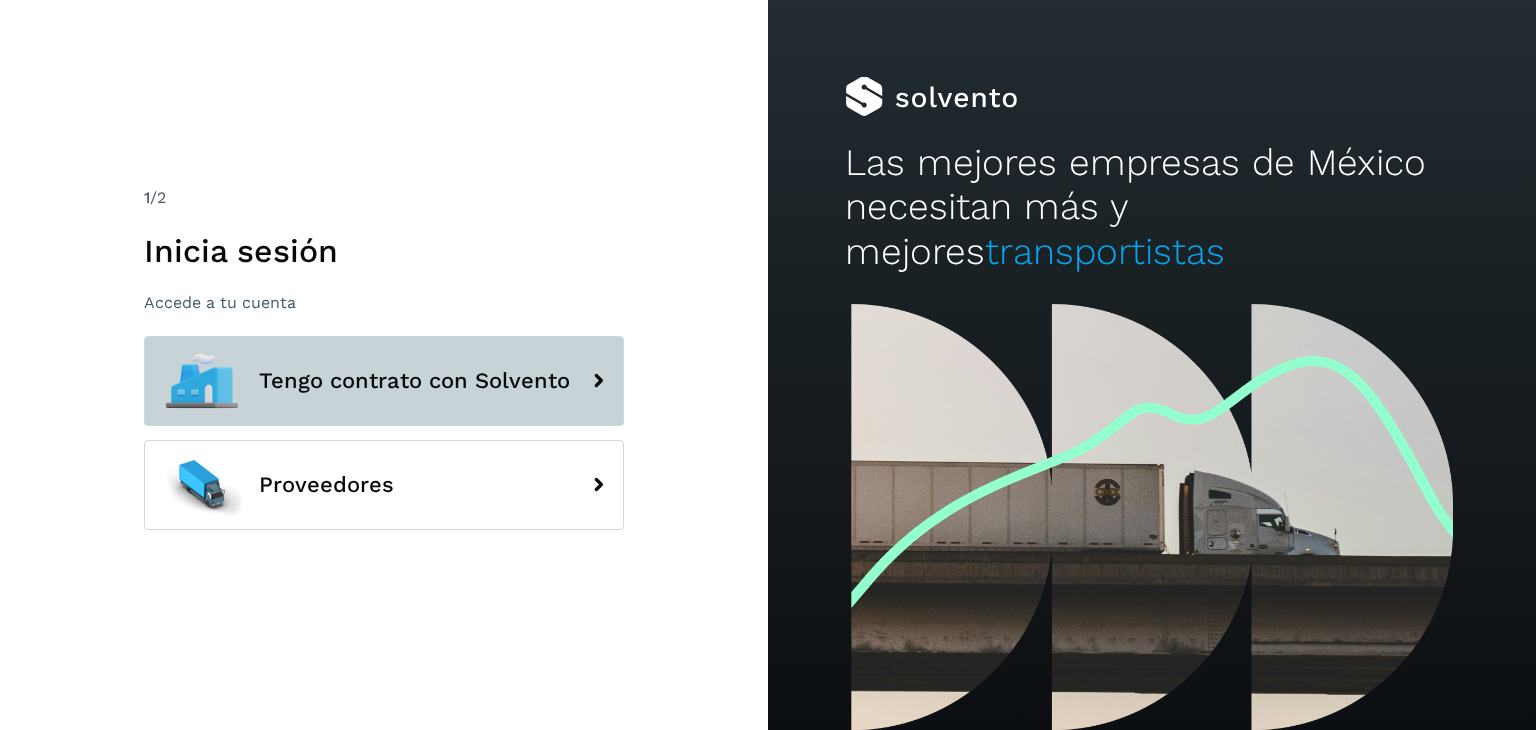 click on "Tengo contrato con Solvento" at bounding box center (384, 381) 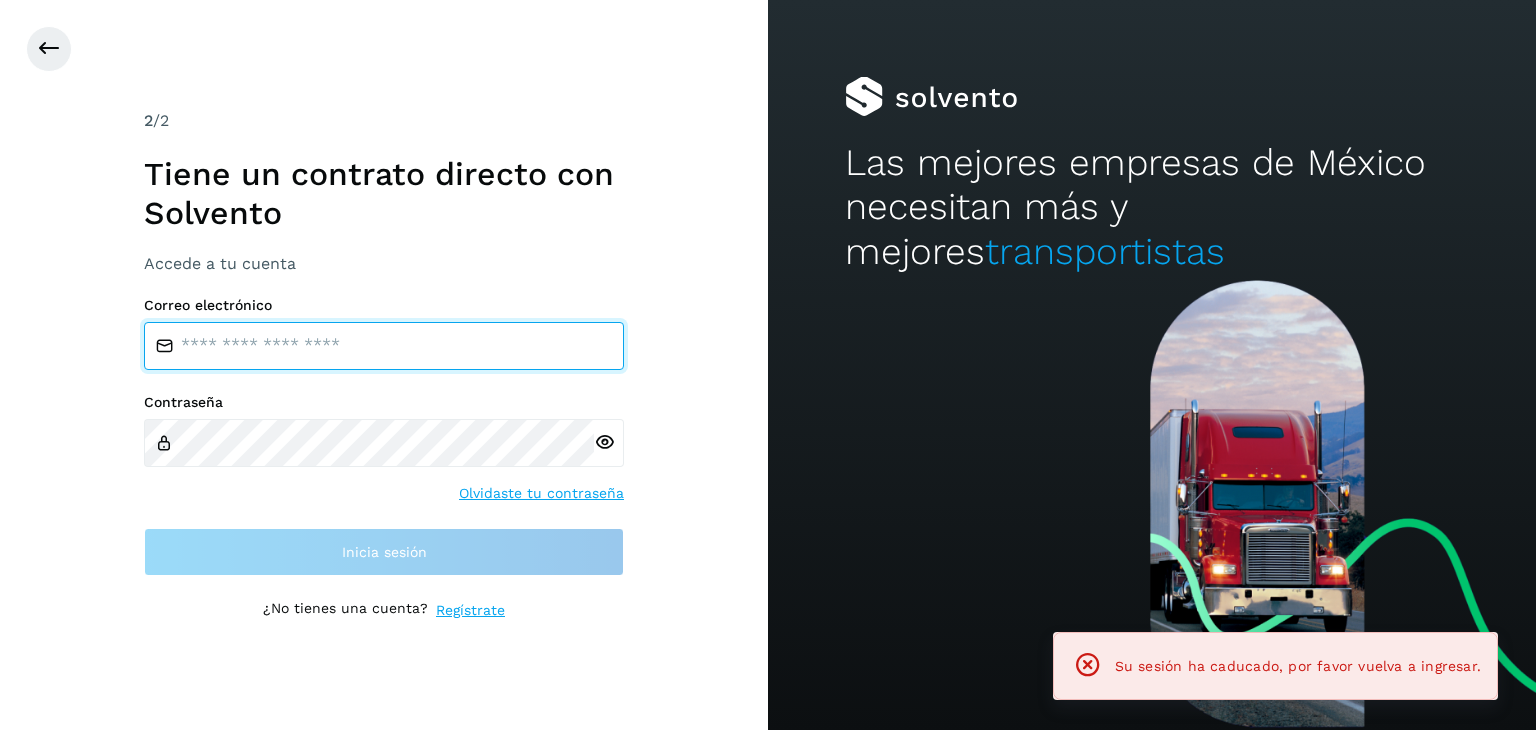 type on "**********" 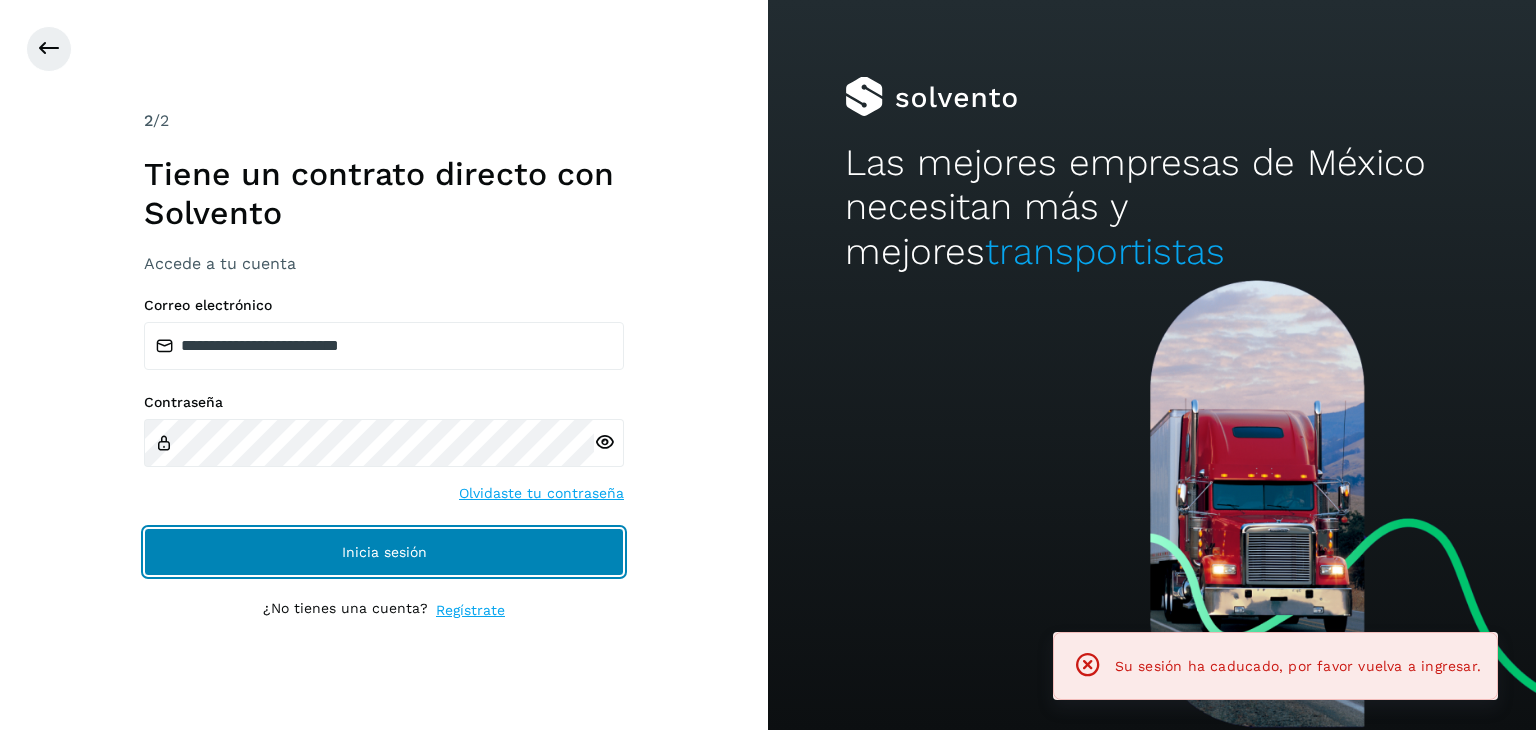 click on "Inicia sesión" at bounding box center (384, 552) 